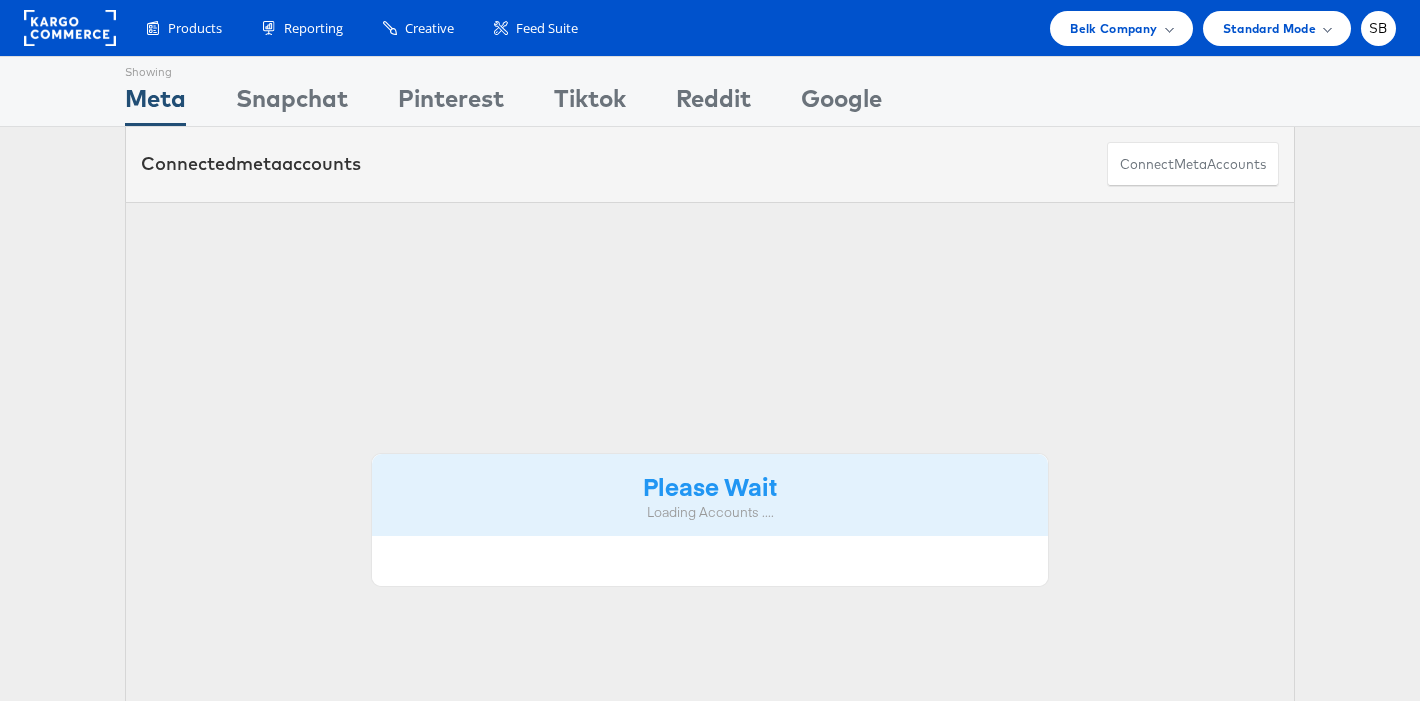 scroll, scrollTop: 0, scrollLeft: 0, axis: both 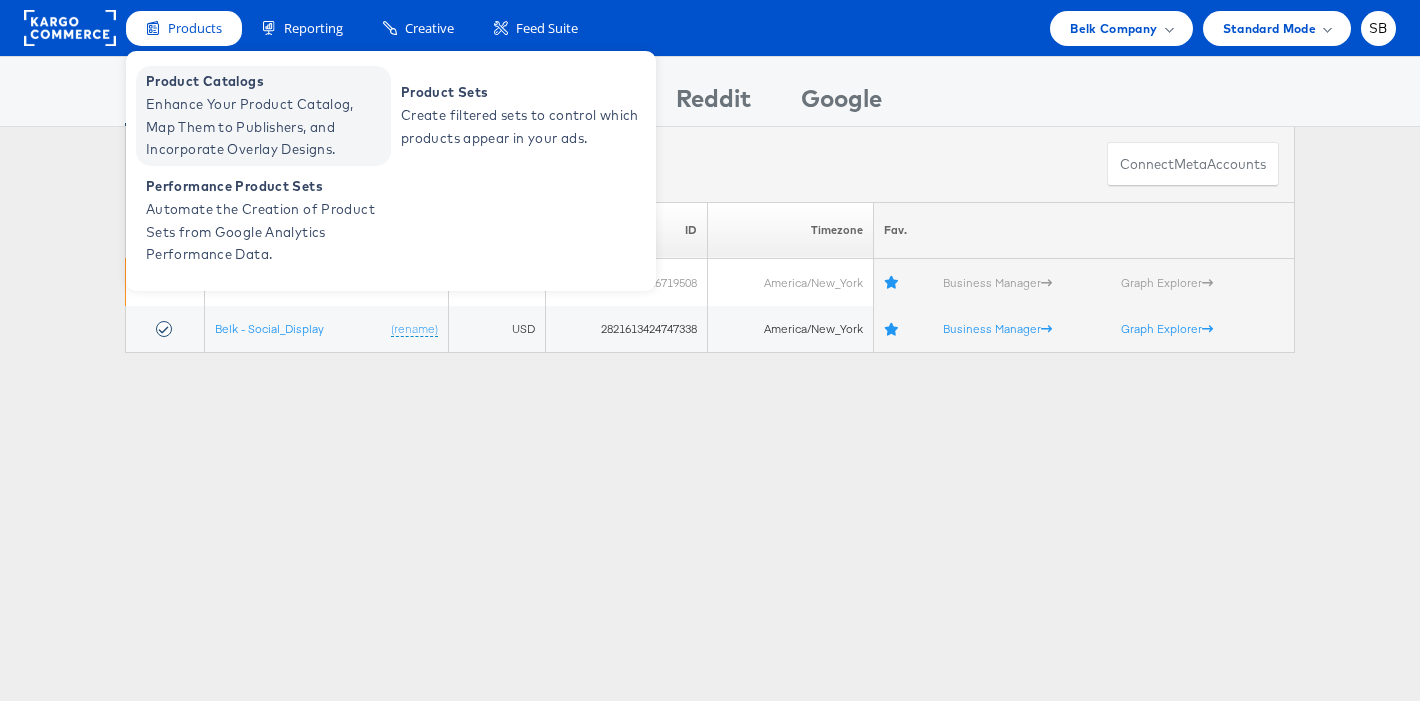 click on "Enhance Your Product Catalog, Map Them to Publishers, and Incorporate Overlay Designs." at bounding box center [266, 127] 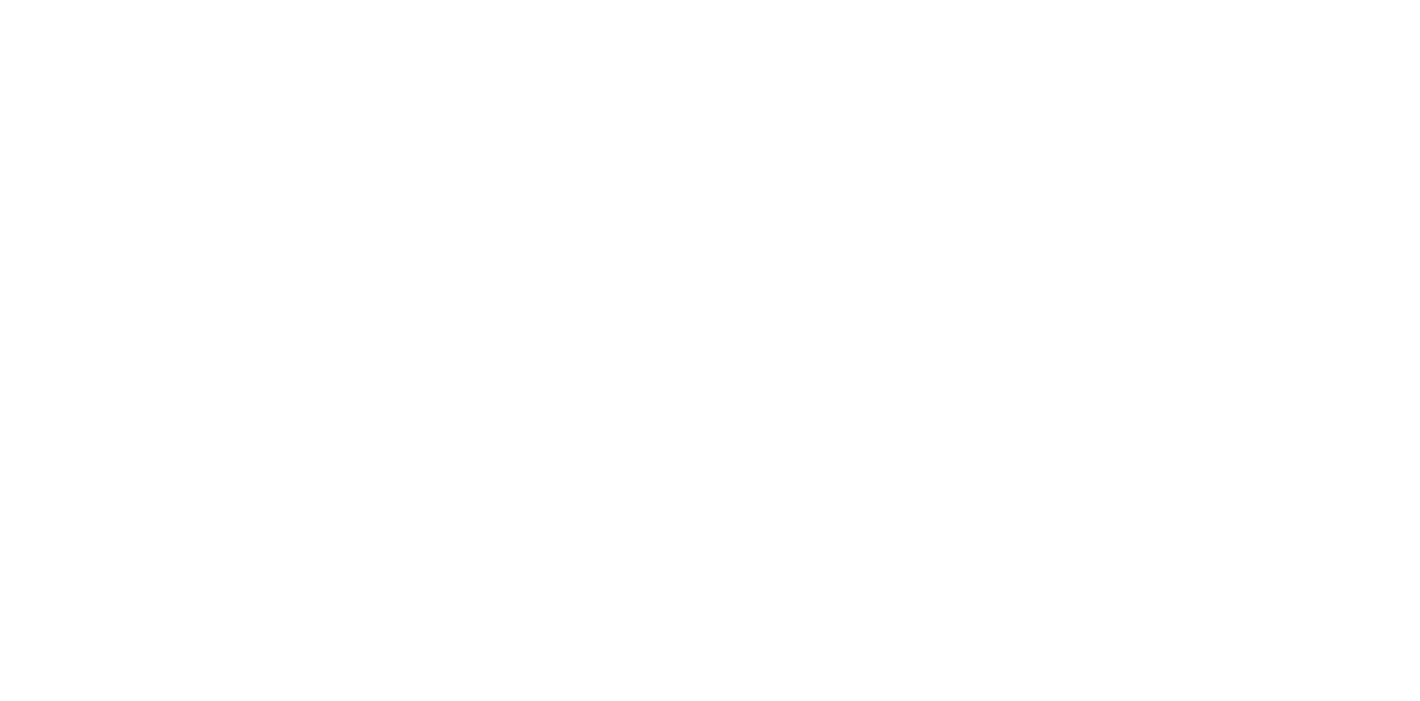 scroll, scrollTop: 0, scrollLeft: 0, axis: both 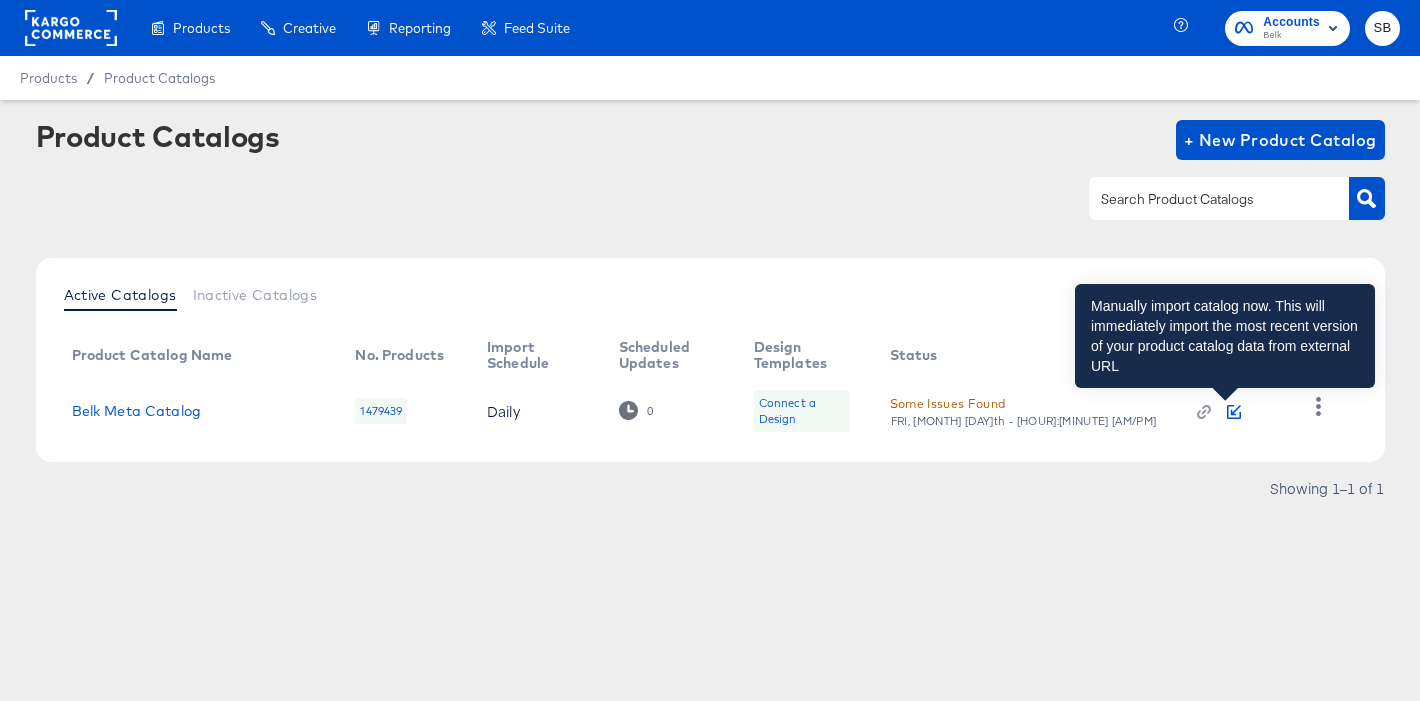 click 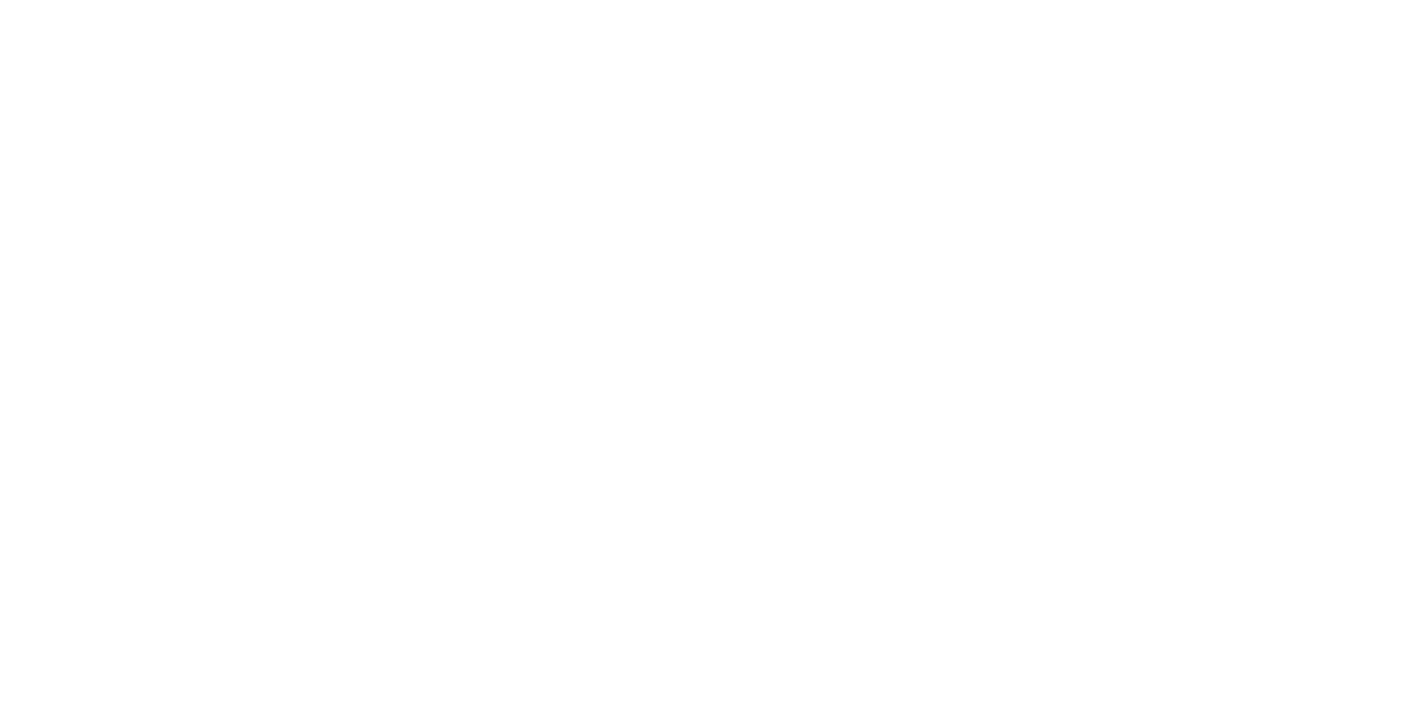scroll, scrollTop: 0, scrollLeft: 0, axis: both 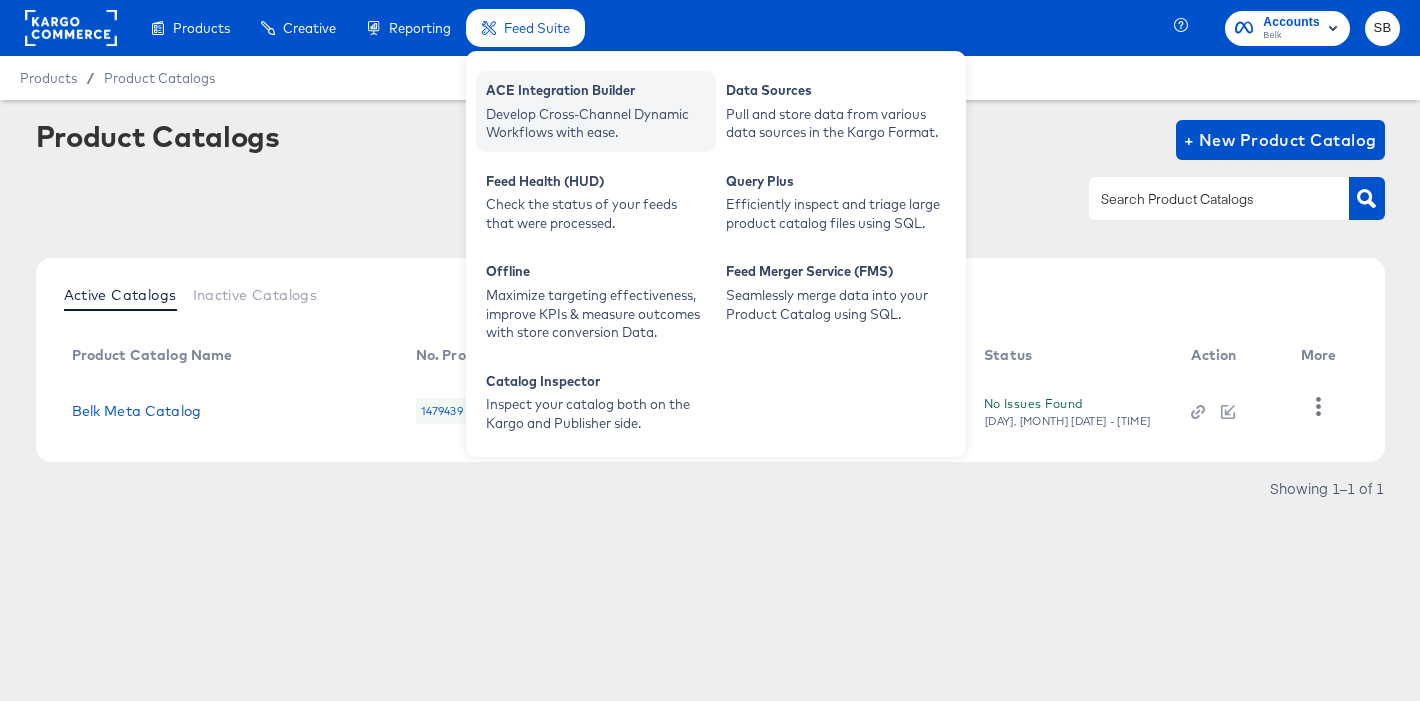 click on "ACE Integration Builder" at bounding box center [596, 93] 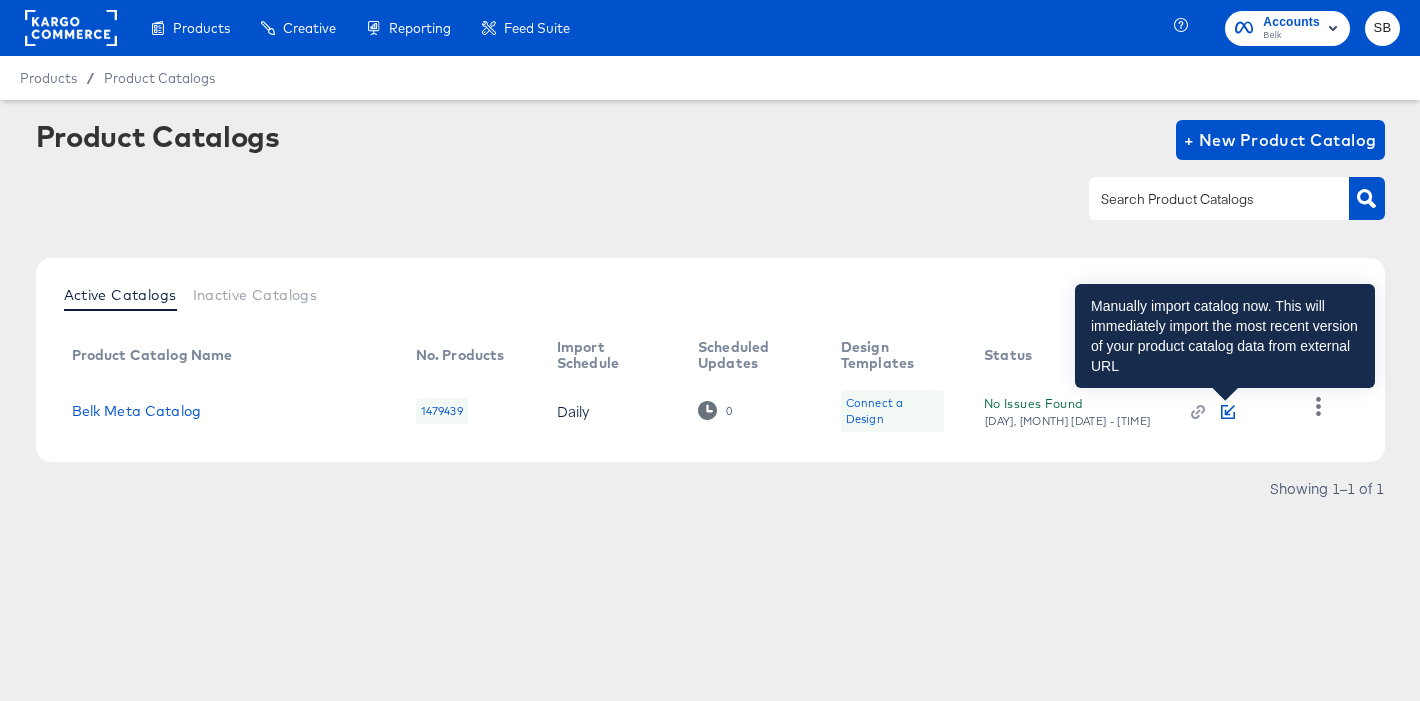 click 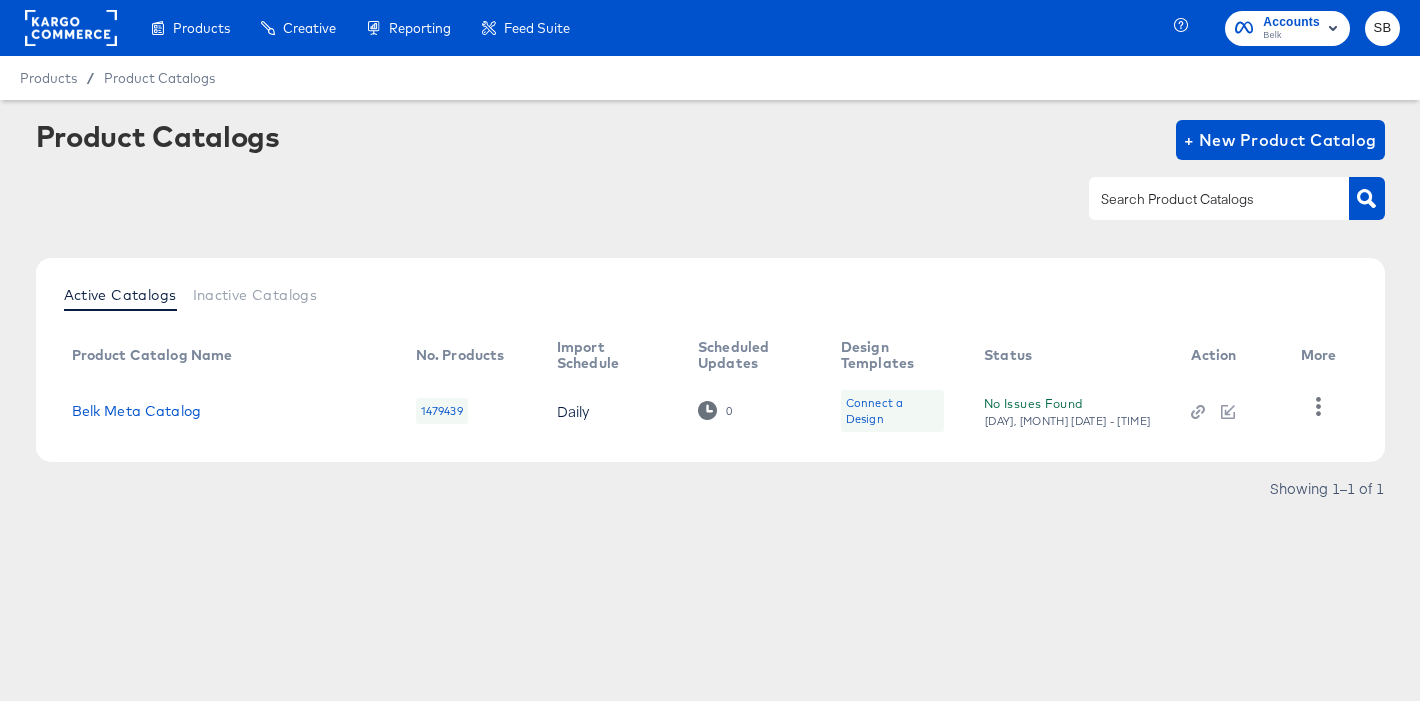 click on "Active Catalogs Inactive Catalogs Product Catalog Name No. Products Import Schedule Scheduled Updates Design Templates Status Action More Belk Meta Catalog 1479439 Daily 0 Connect a Design No Issues Found Fri, Aug 8th - 2:09 PM" at bounding box center (710, 360) 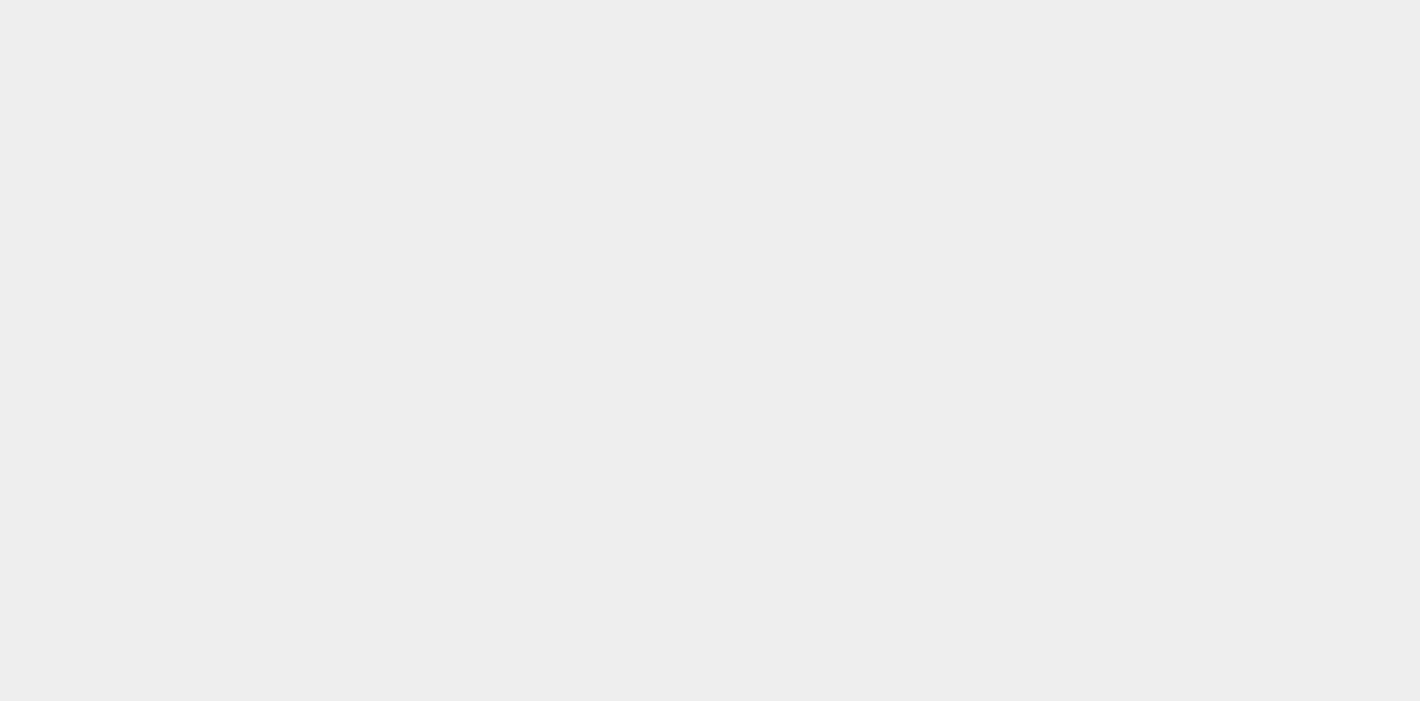 scroll, scrollTop: 0, scrollLeft: 0, axis: both 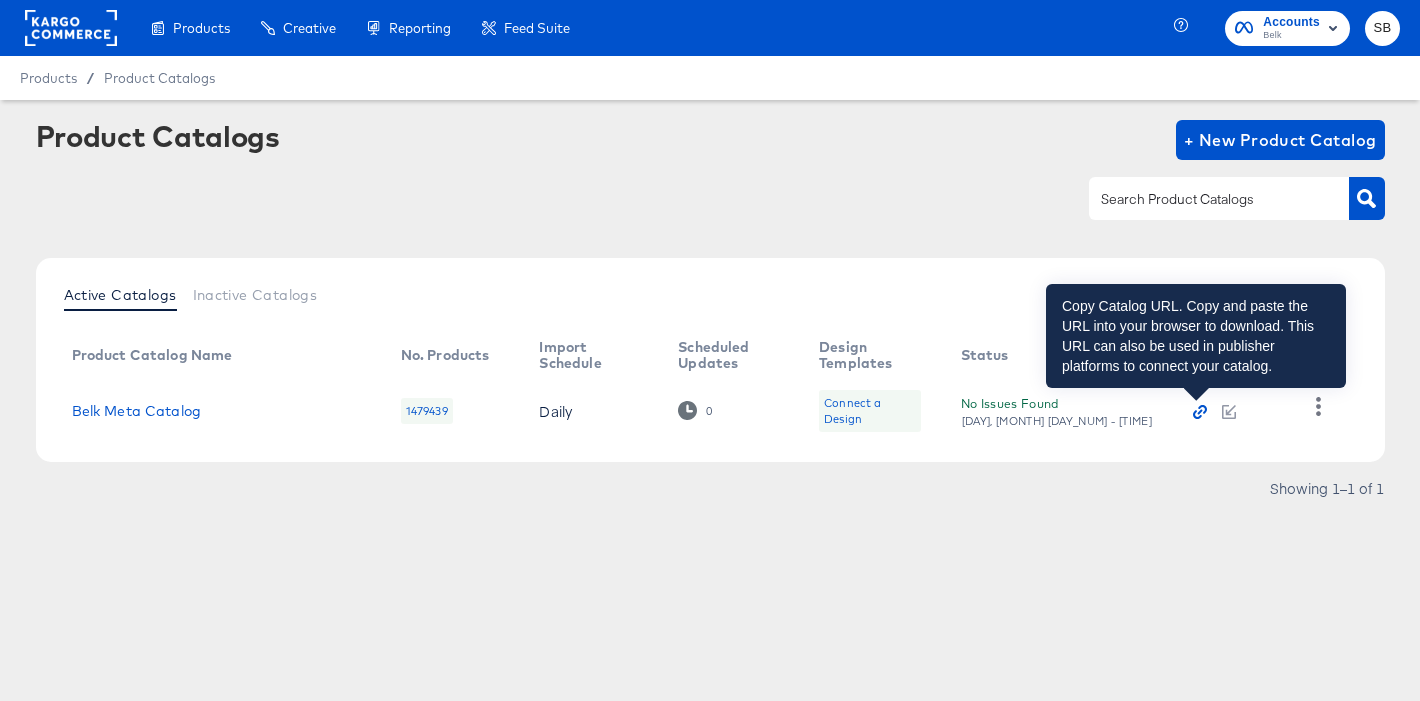 click 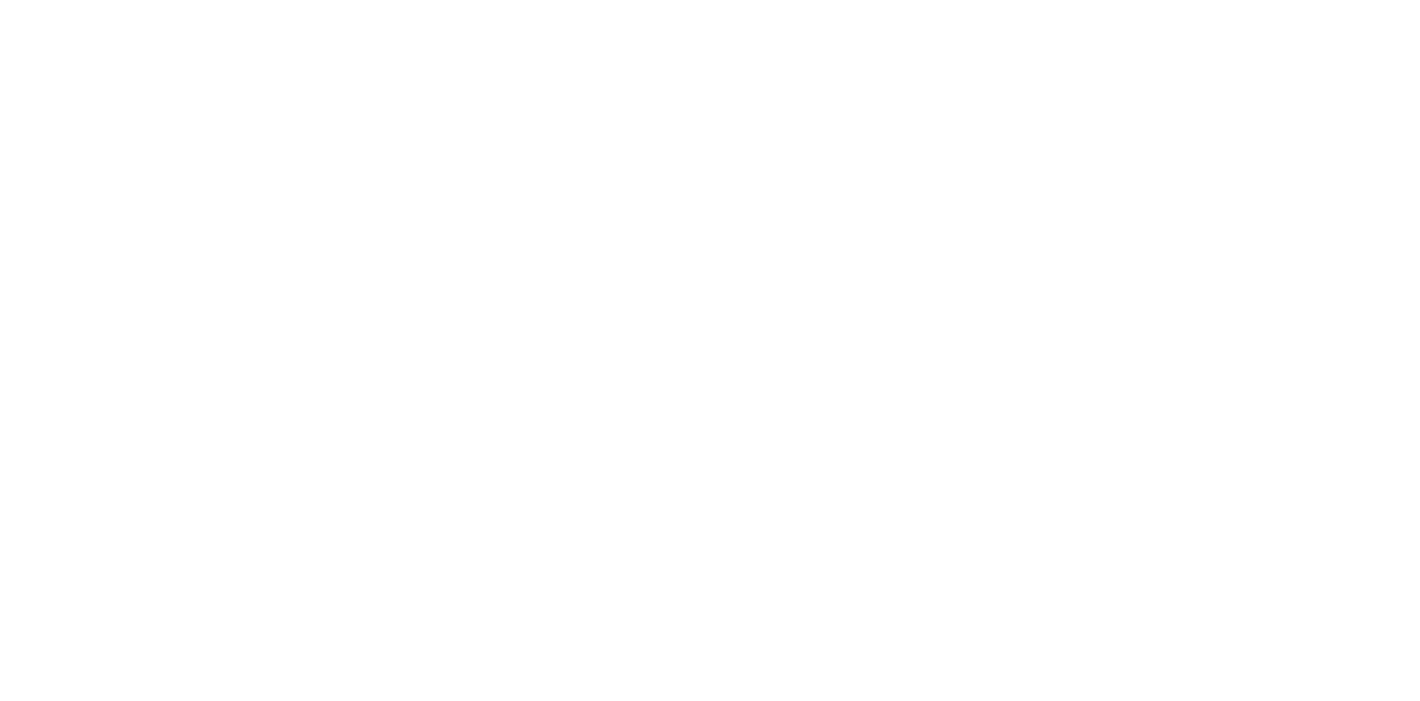 scroll, scrollTop: 0, scrollLeft: 0, axis: both 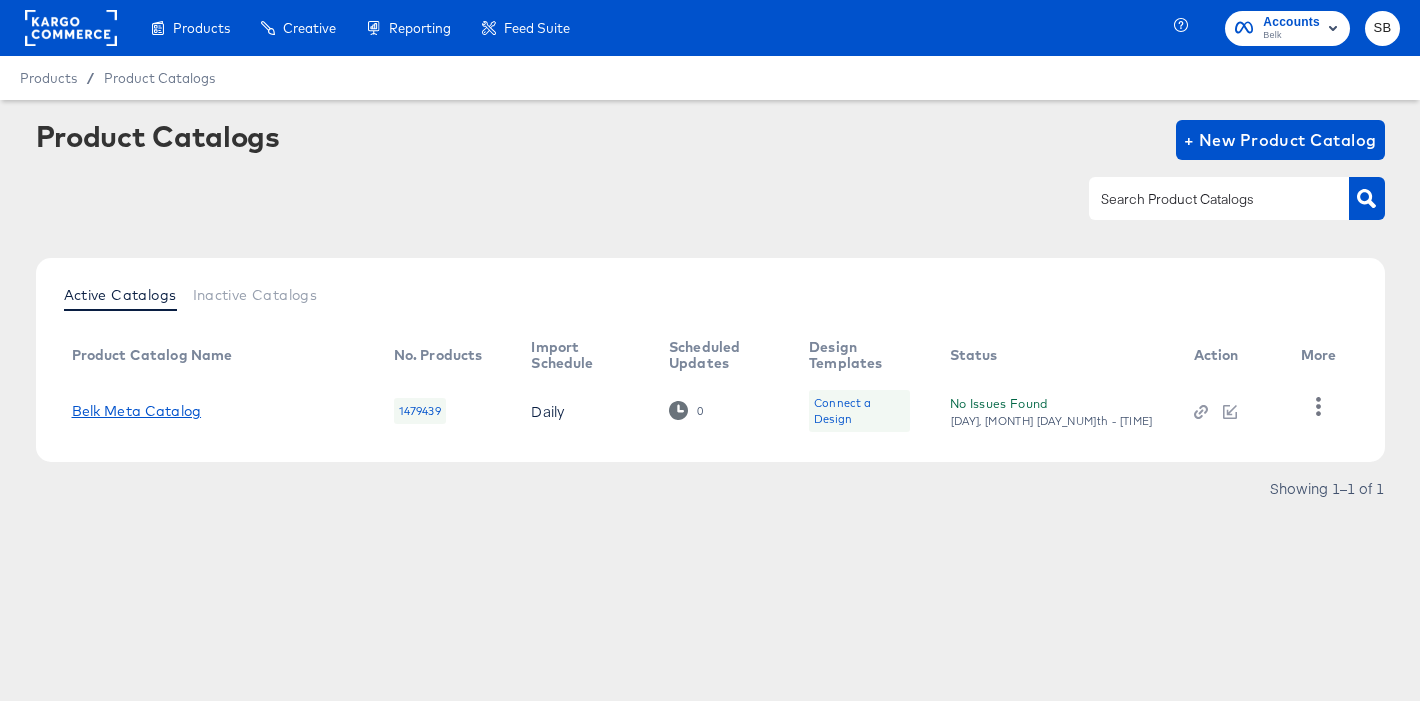 click on "Belk Meta Catalog" at bounding box center [137, 411] 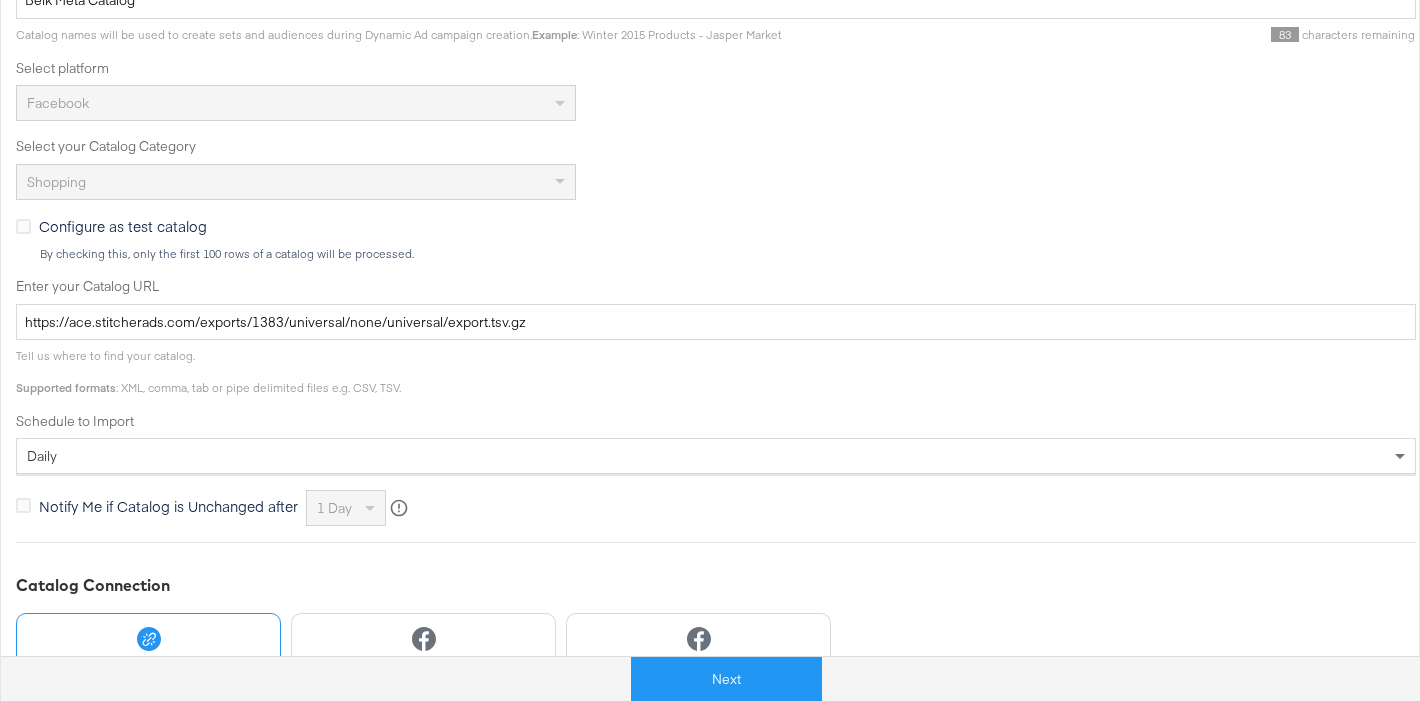 scroll, scrollTop: 640, scrollLeft: 0, axis: vertical 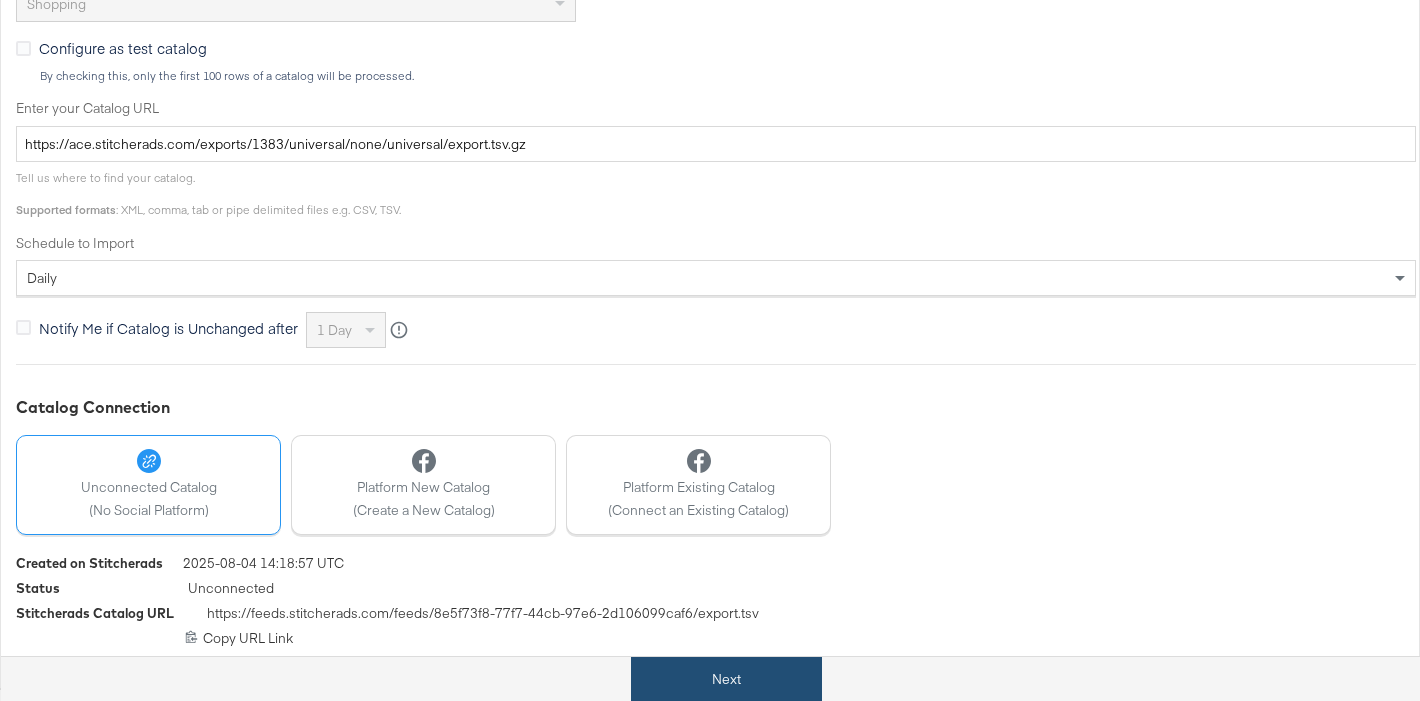 click on "Next" at bounding box center (726, 679) 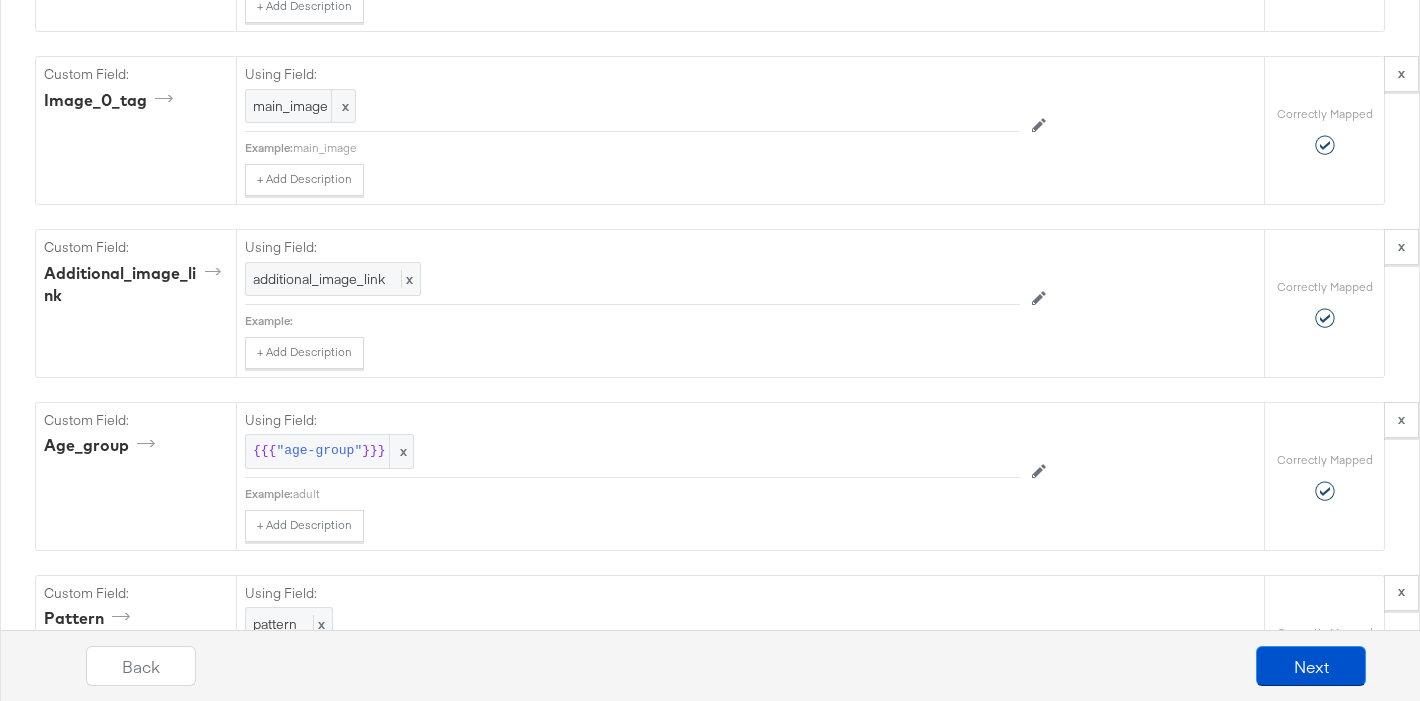 scroll, scrollTop: 1987, scrollLeft: 0, axis: vertical 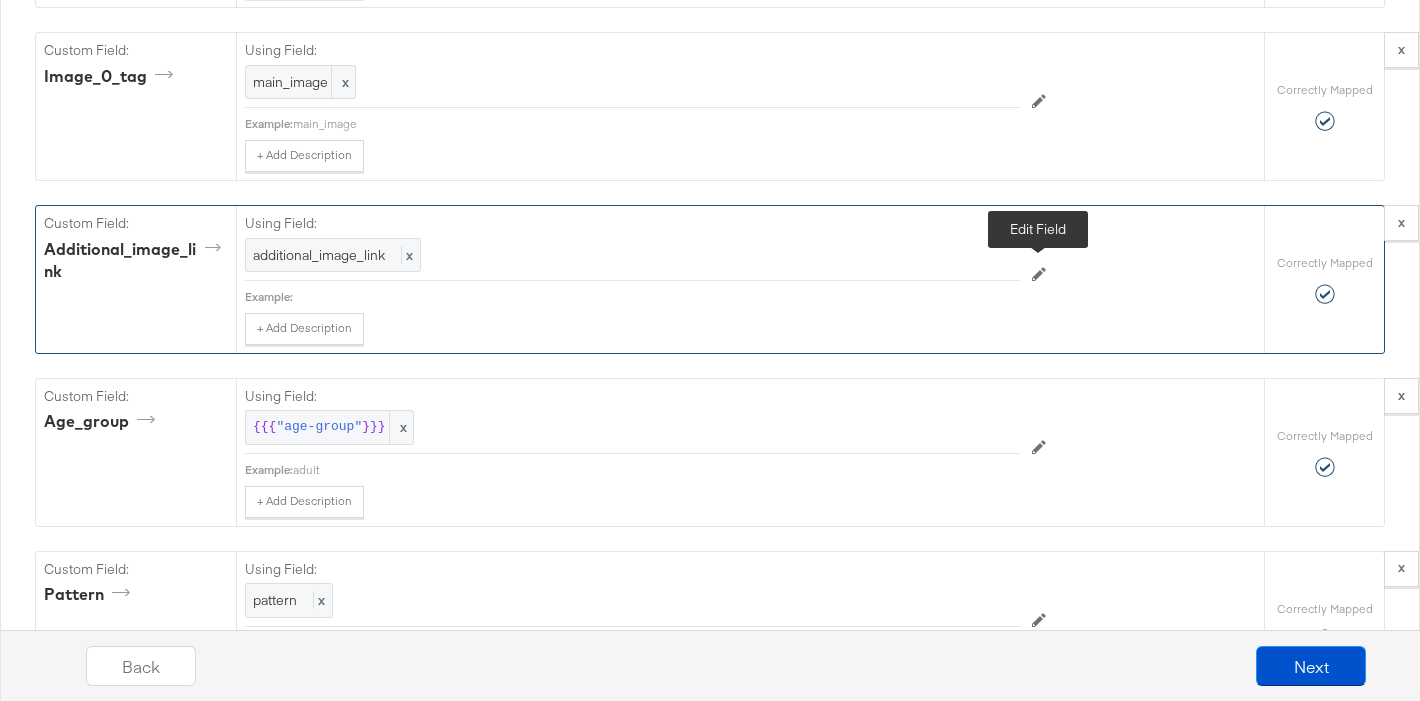 click 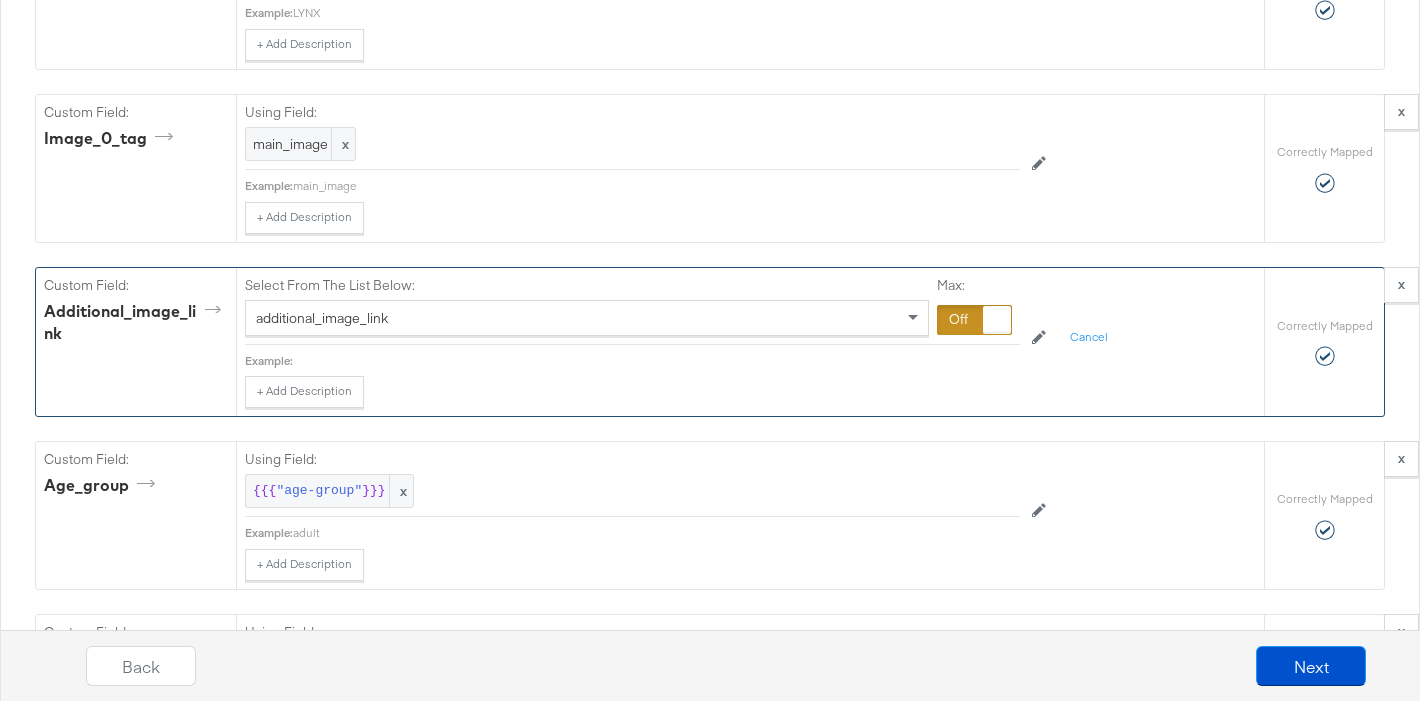 scroll, scrollTop: 1937, scrollLeft: 0, axis: vertical 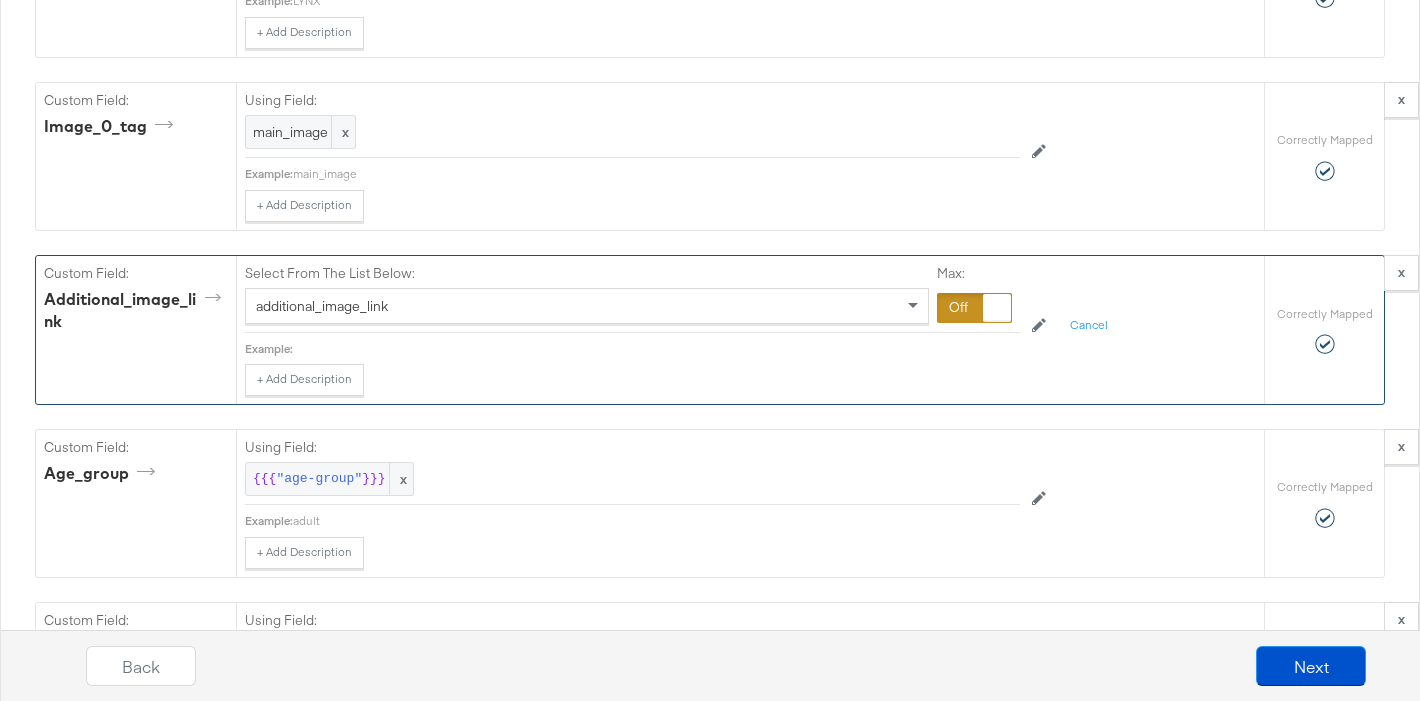 click on "additional_image_link" at bounding box center (587, 306) 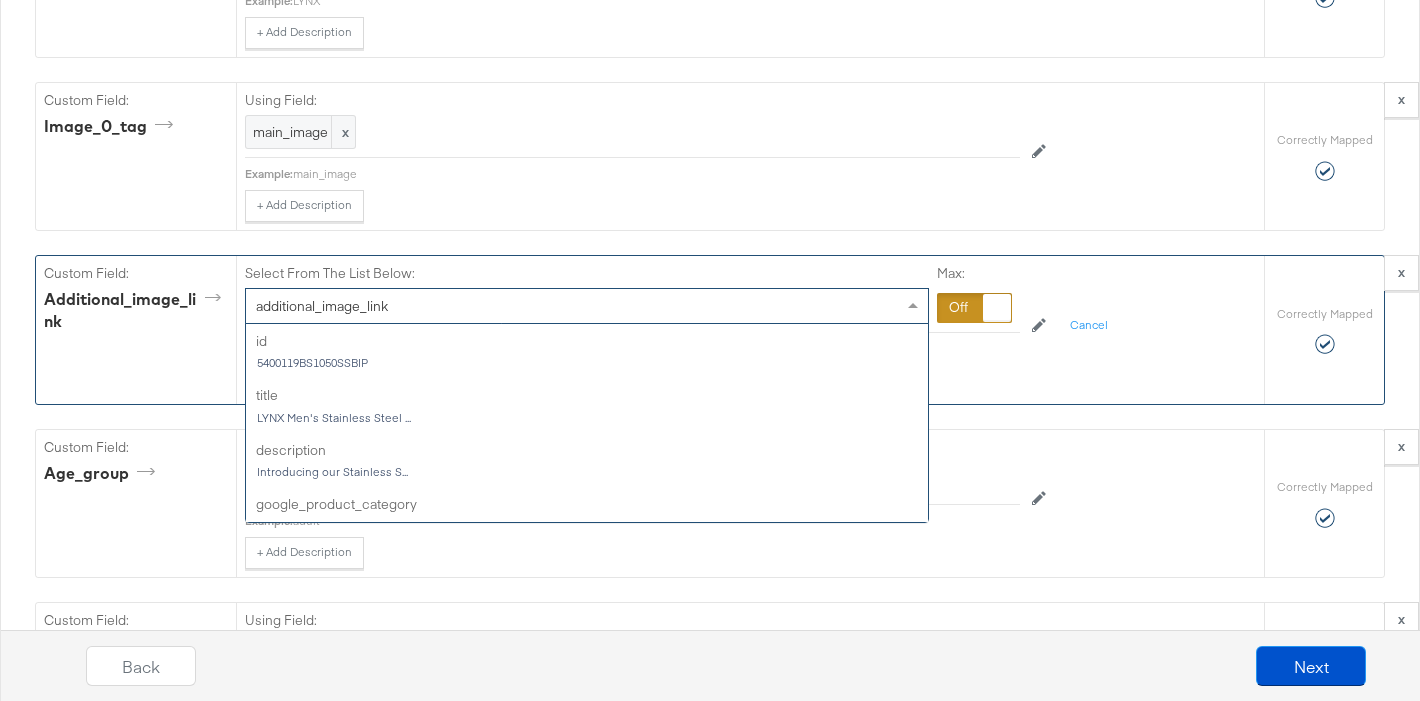 scroll, scrollTop: 382, scrollLeft: 0, axis: vertical 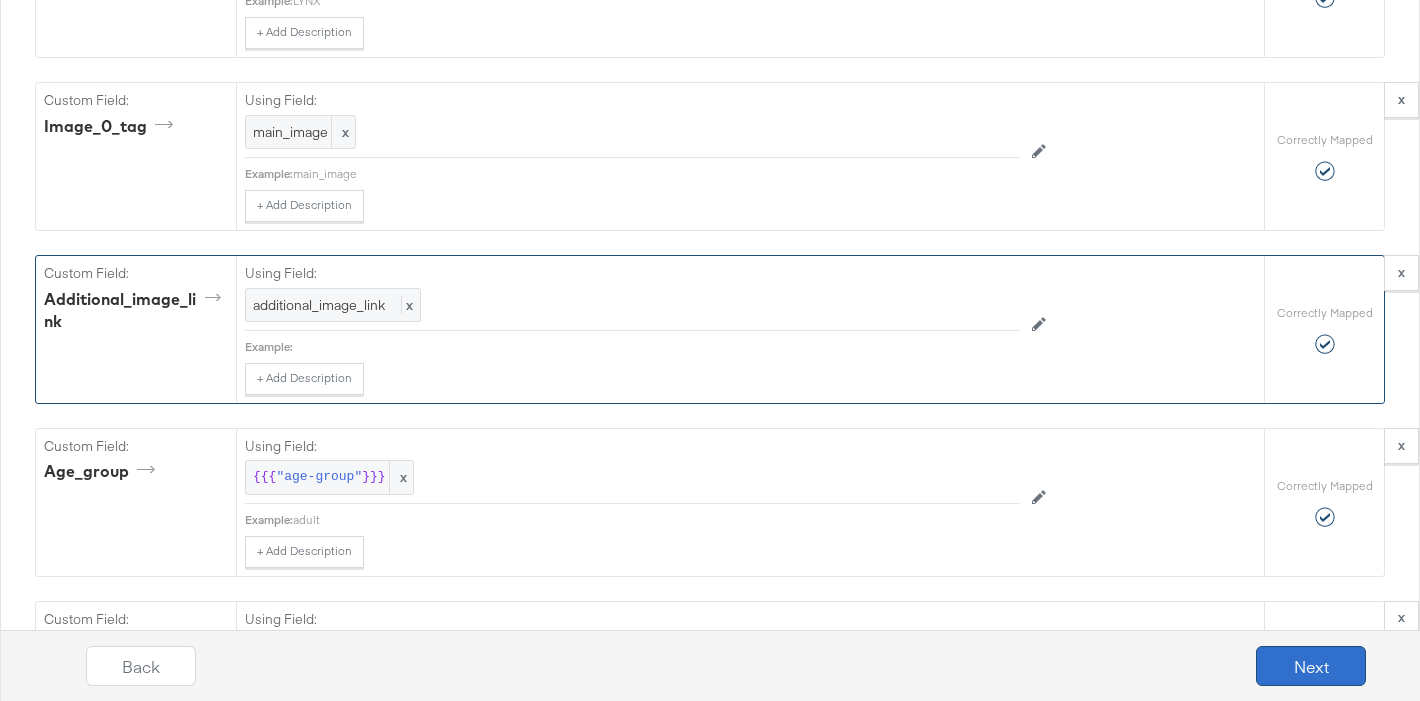 click on "Next" at bounding box center (1311, 666) 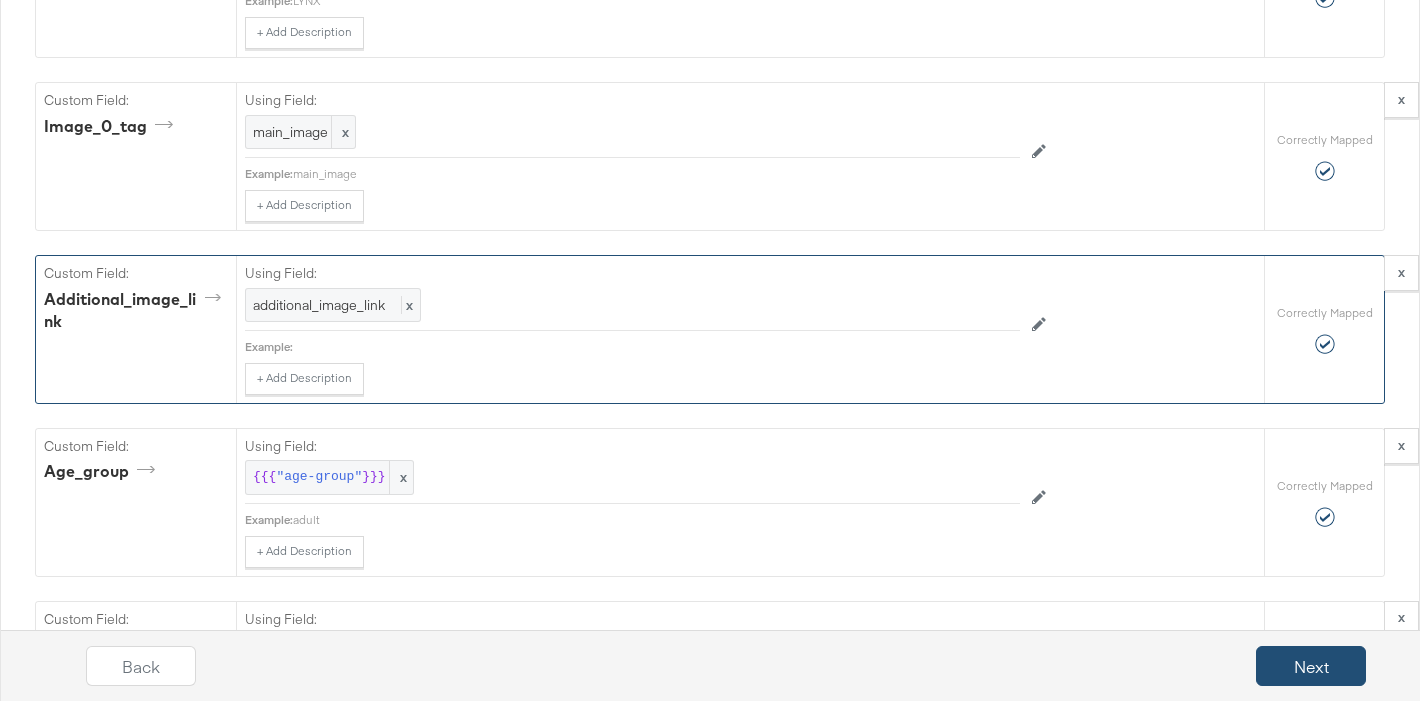 scroll, scrollTop: 0, scrollLeft: 0, axis: both 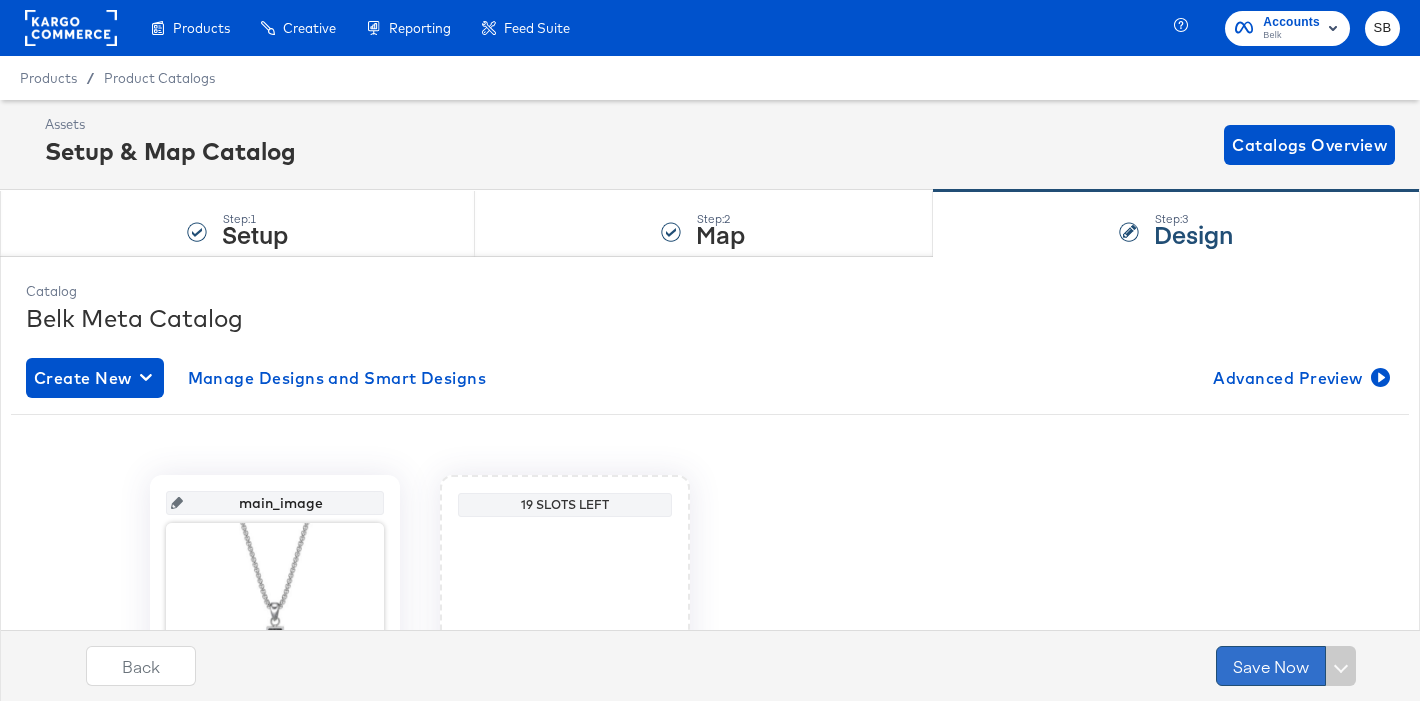 click on "Save Now" at bounding box center [1271, 666] 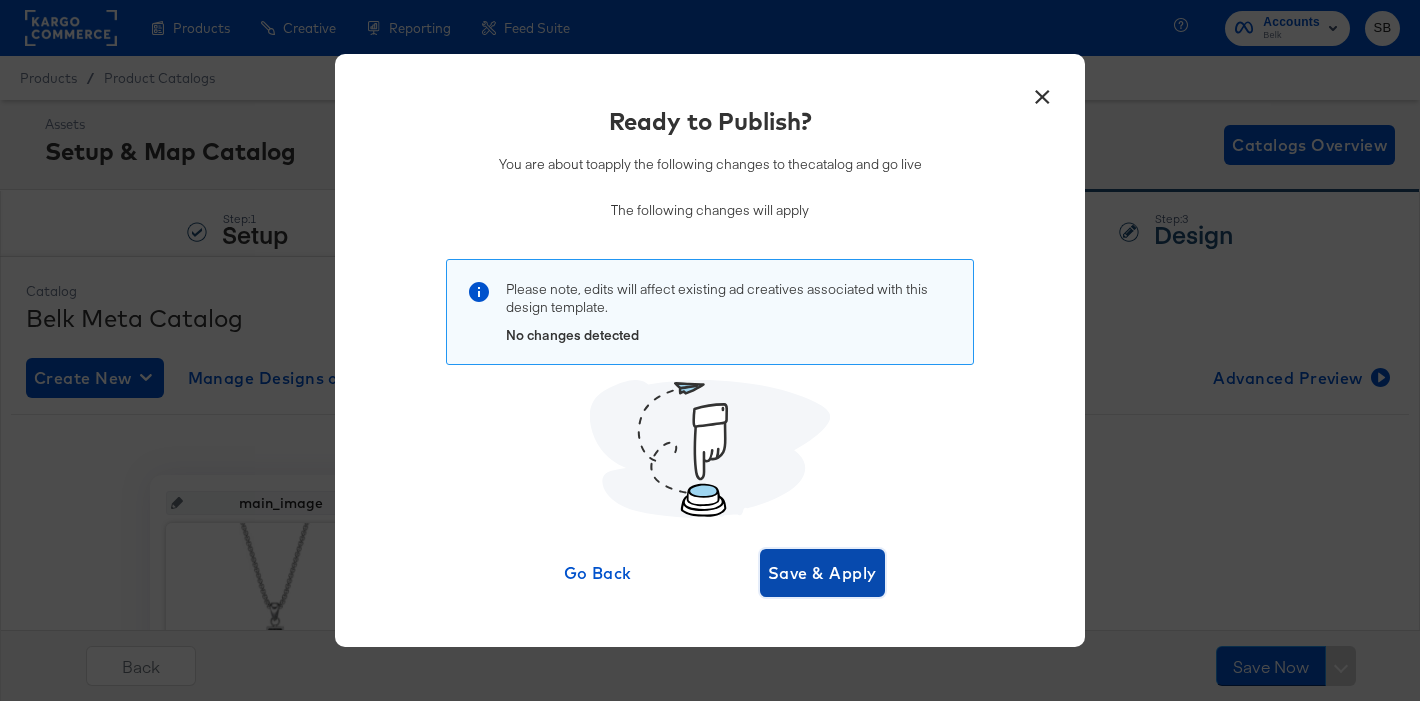 click on "Save & Apply" at bounding box center [822, 573] 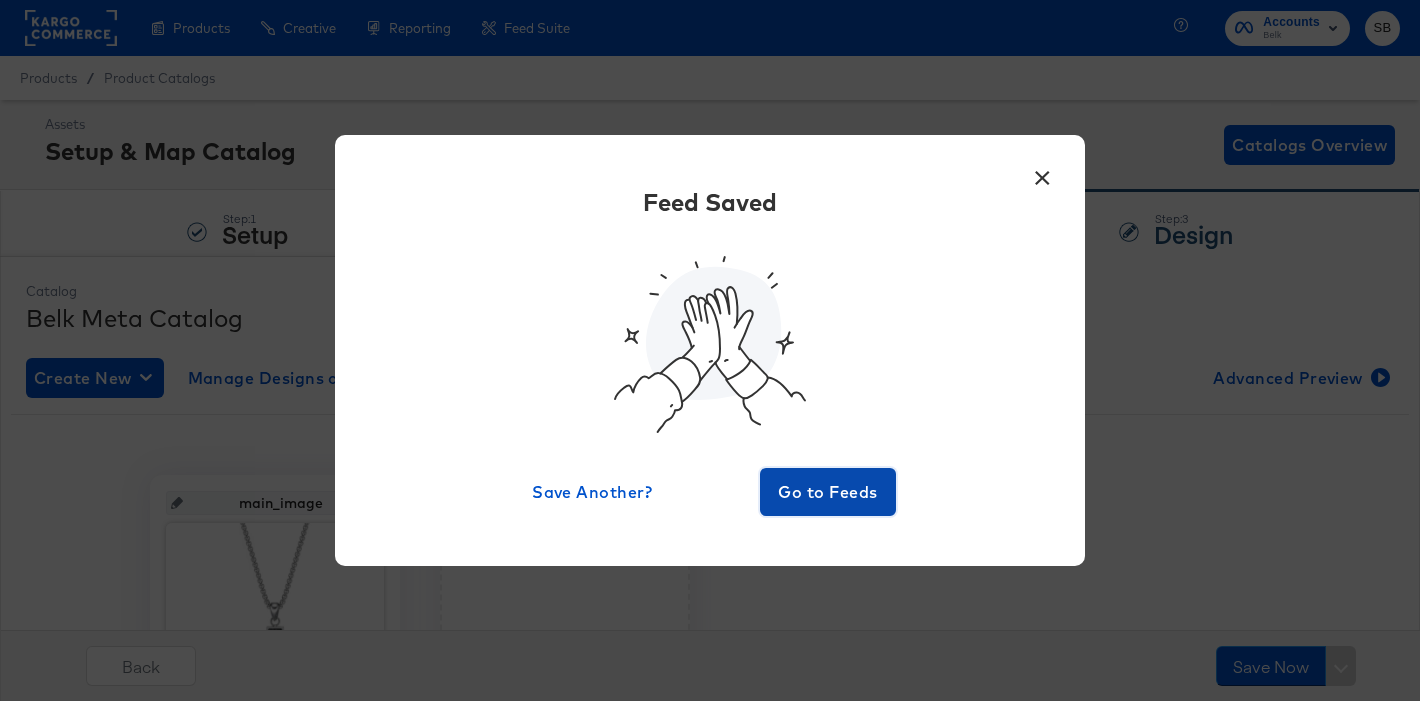 click on "Go to Feeds" at bounding box center (828, 492) 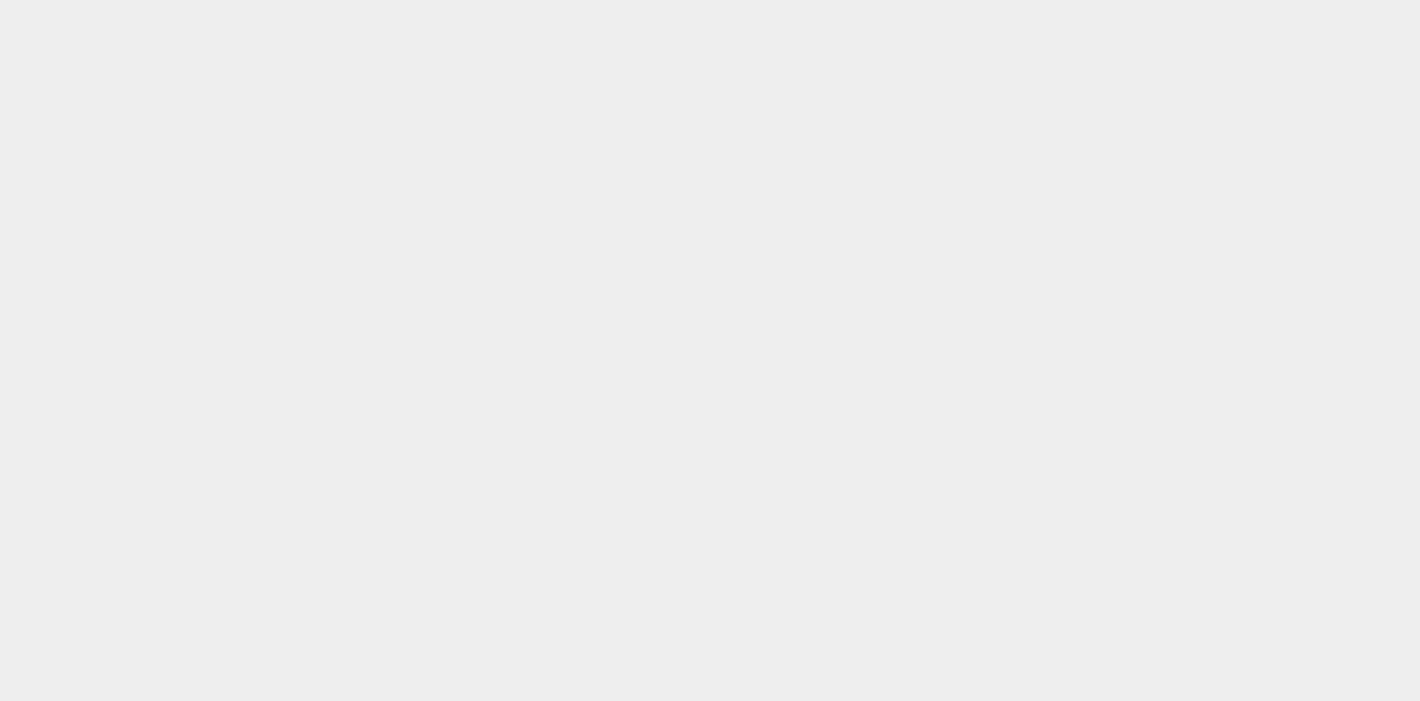 scroll, scrollTop: 0, scrollLeft: 0, axis: both 